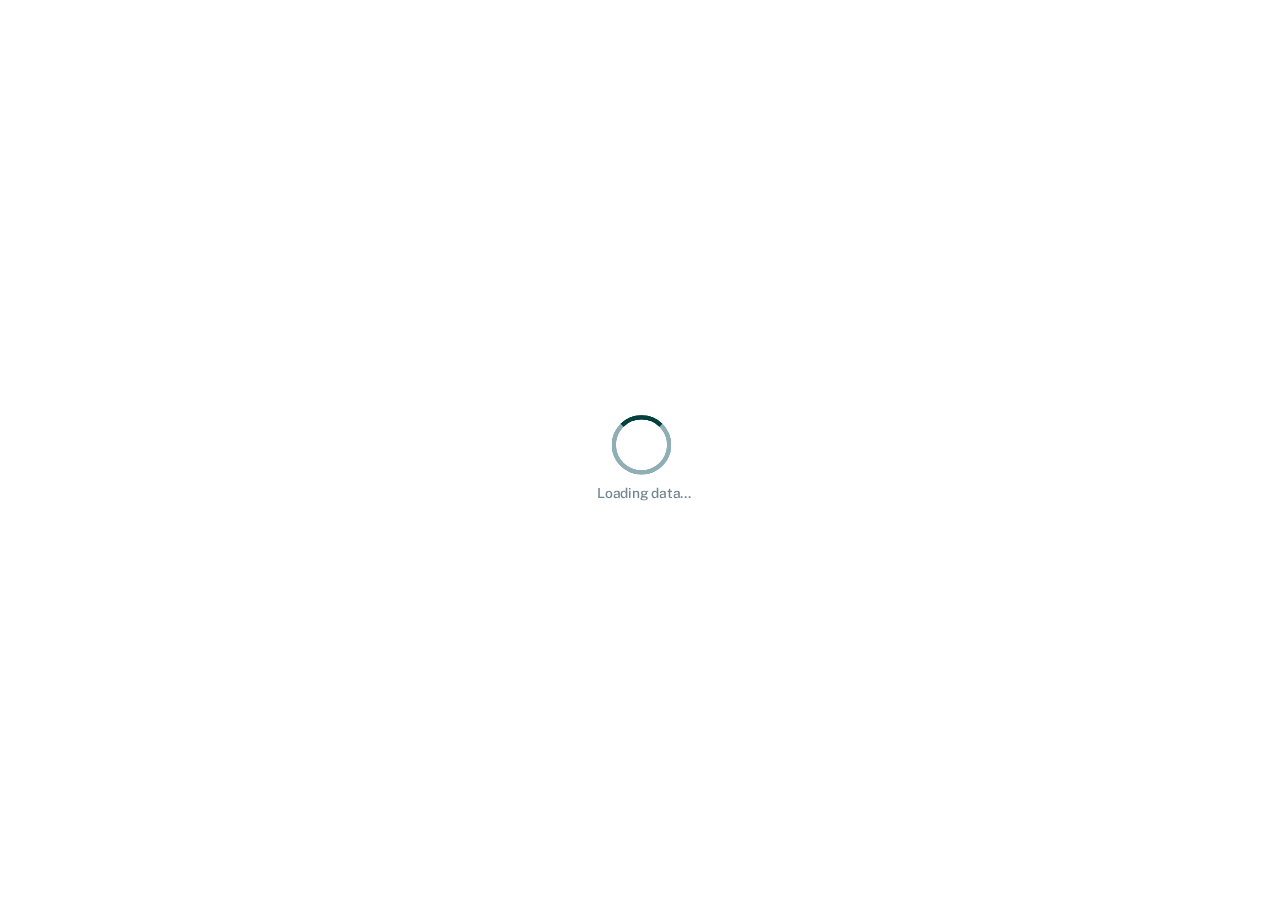 scroll, scrollTop: 0, scrollLeft: 0, axis: both 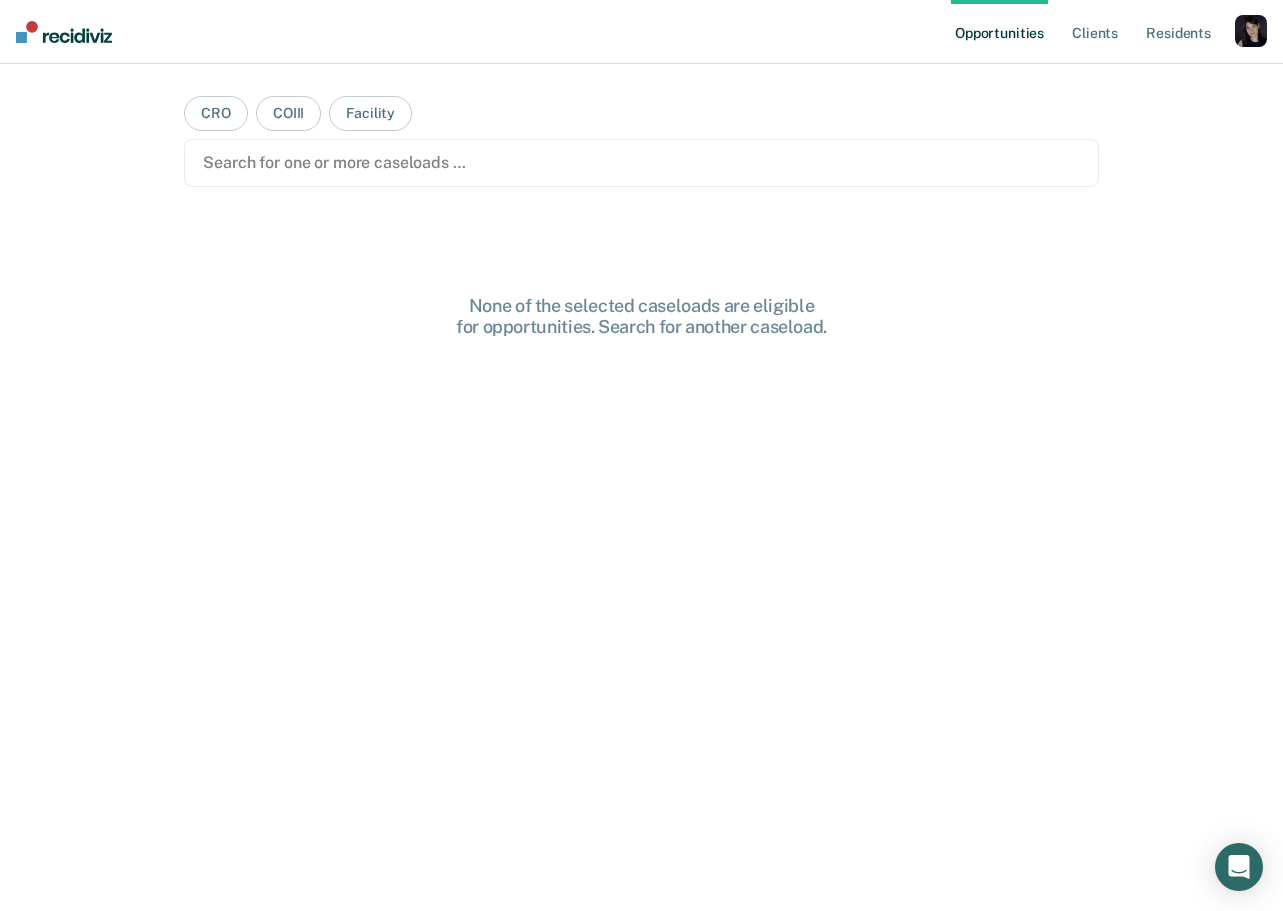 click at bounding box center [641, 162] 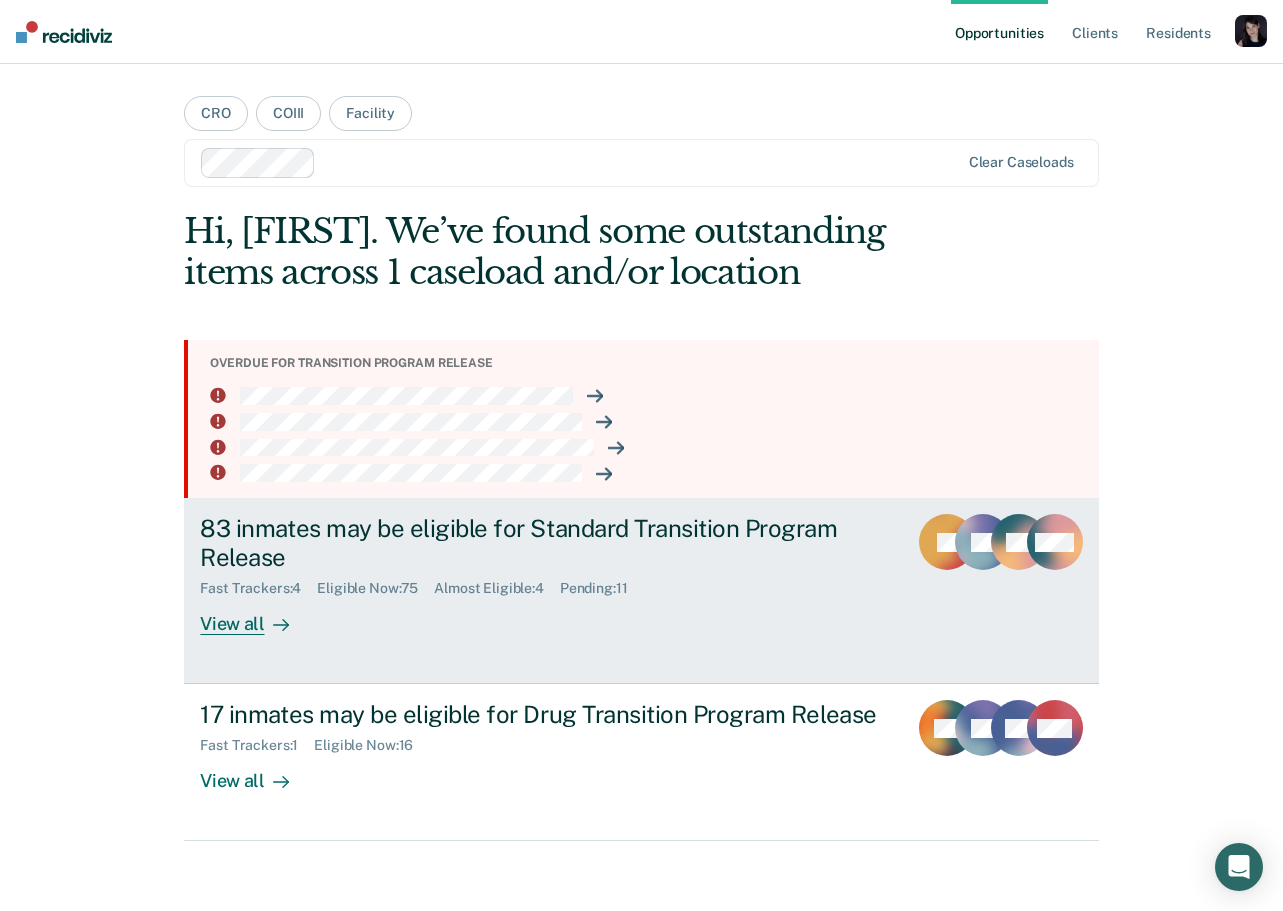 scroll, scrollTop: 10, scrollLeft: 0, axis: vertical 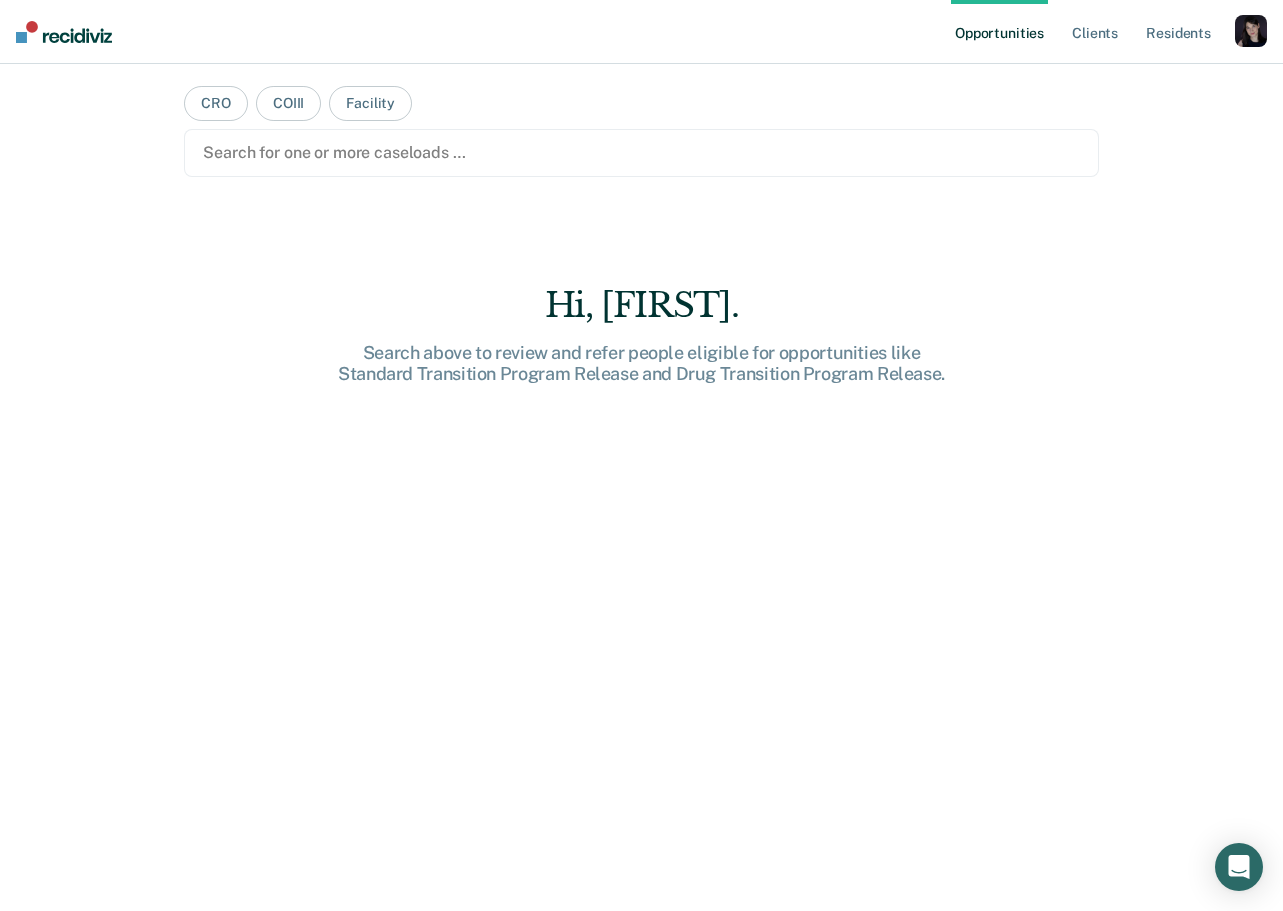 click at bounding box center [641, 152] 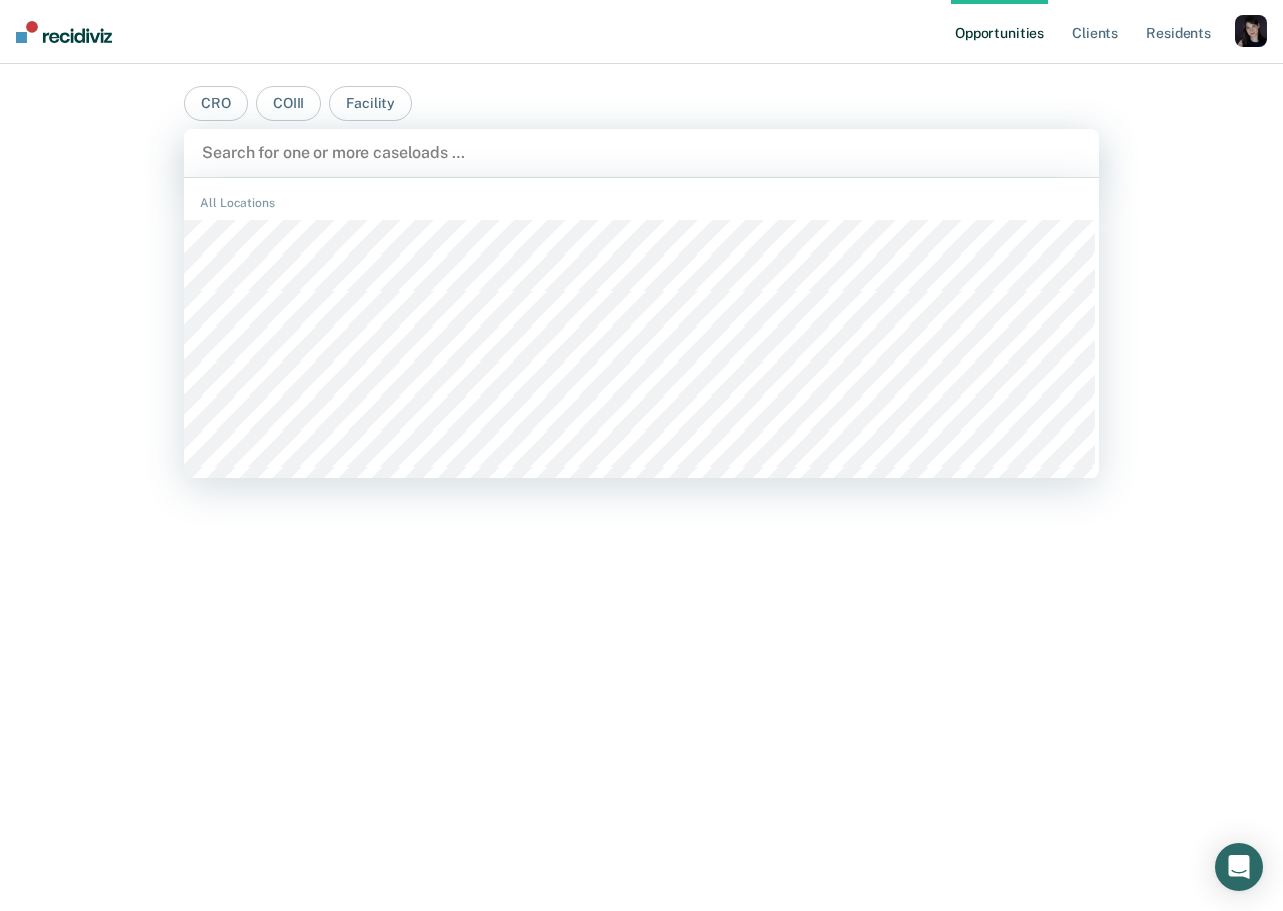click on "CRO COIII Facility option [LAST_NAME], deselected. CACF, 1 of 493. 493 results available. Use Up and Down to choose options, press Enter to select the currently focused option, press Escape to exit the menu, press Tab to select the option and exit the menu. Search for one or more caseloads … All Locations All Officers Hi, [FIRST]. Search above to review and refer people eligible for opportunities like Standard Transition Program Release and Drug Transition Program Release." at bounding box center [641, 453] 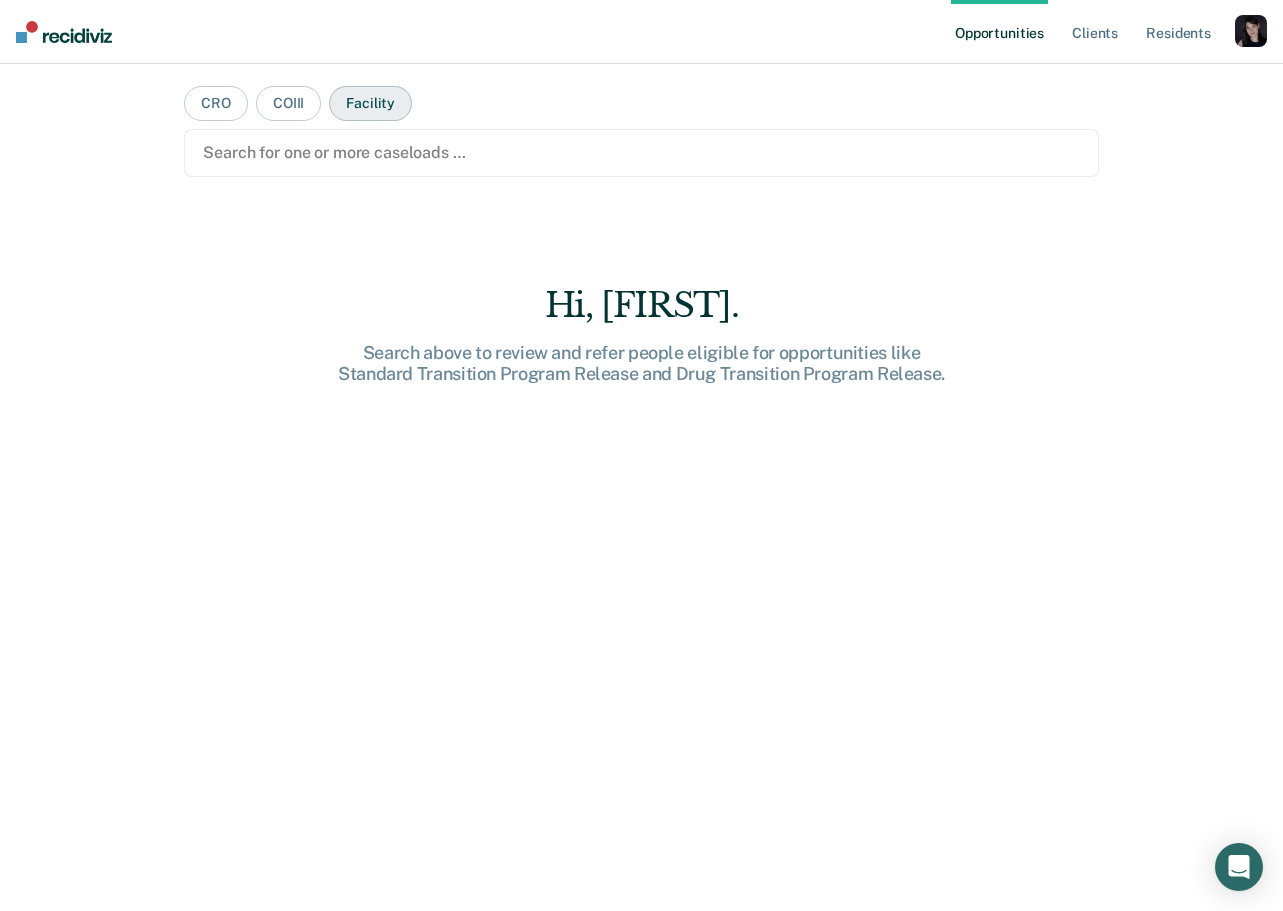 click on "Facility" at bounding box center [370, 103] 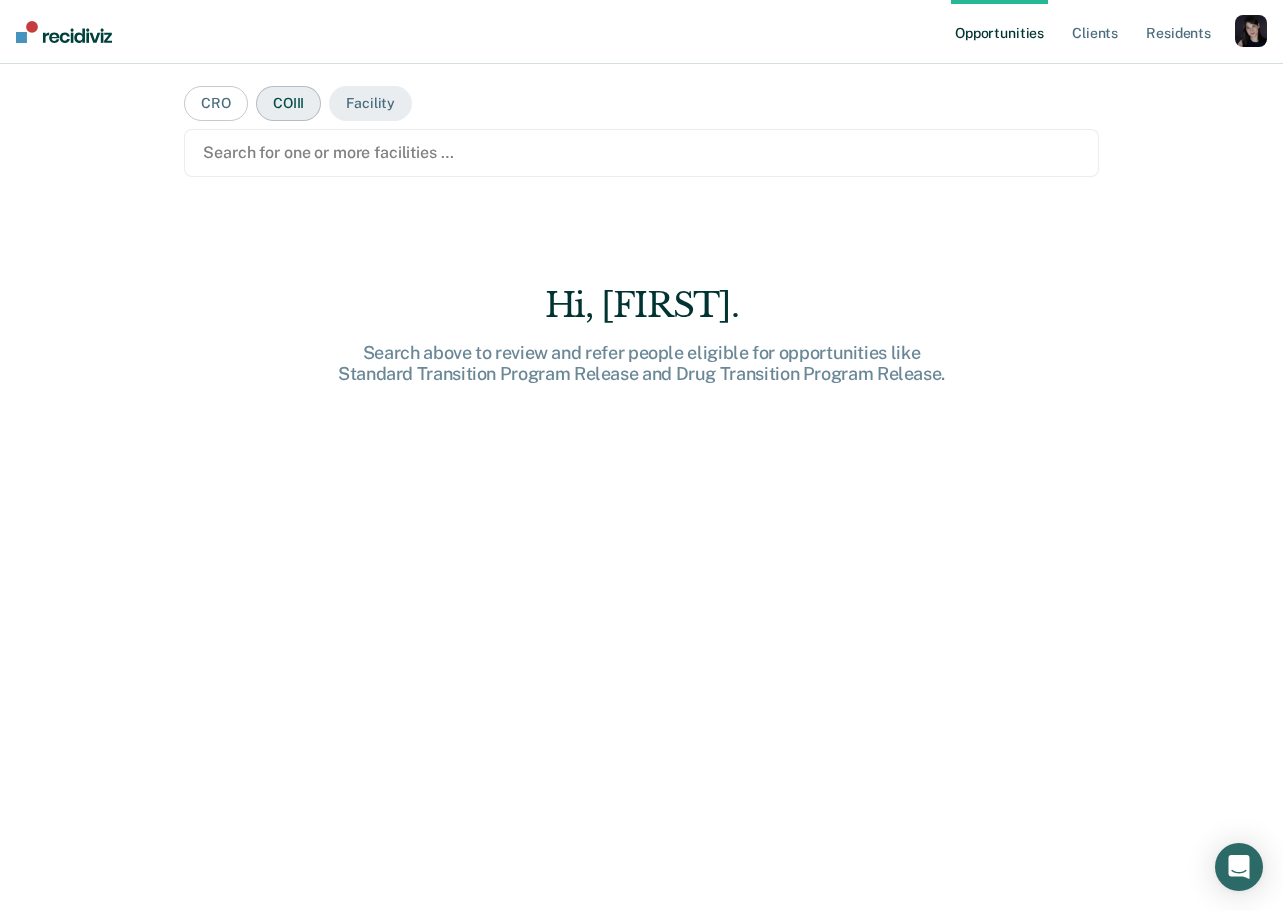 click on "COIII" at bounding box center (288, 103) 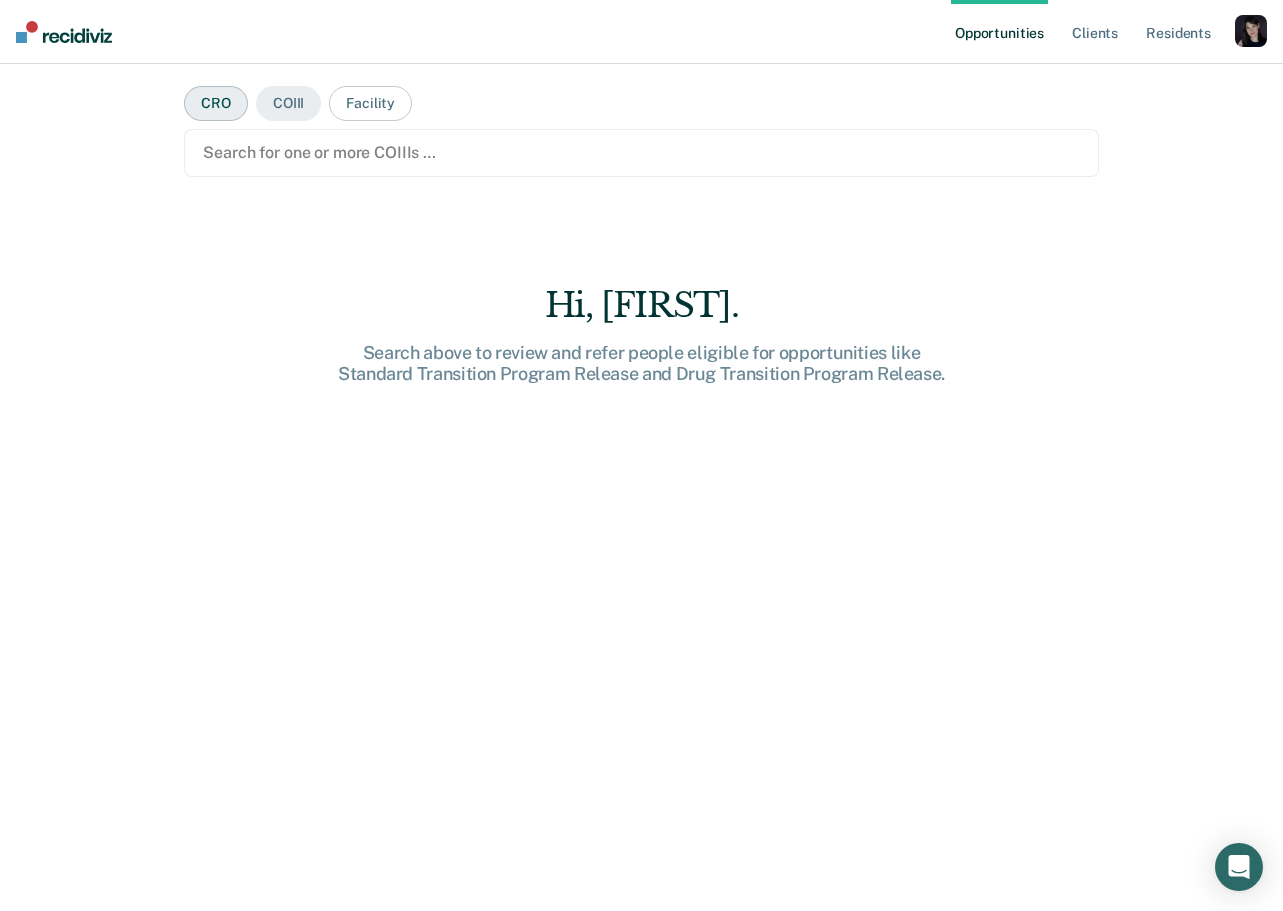 click on "CRO" at bounding box center (216, 103) 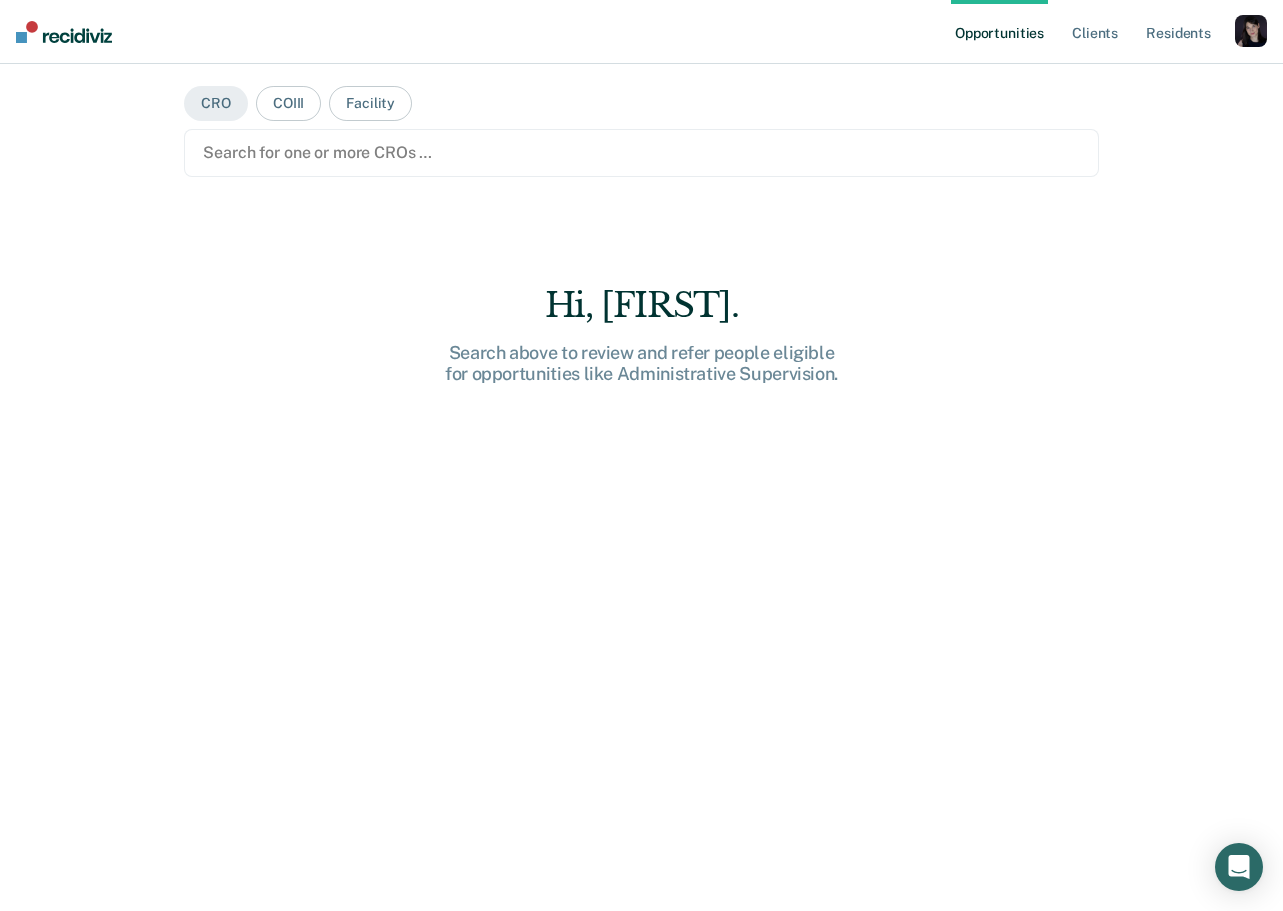 click at bounding box center [641, 152] 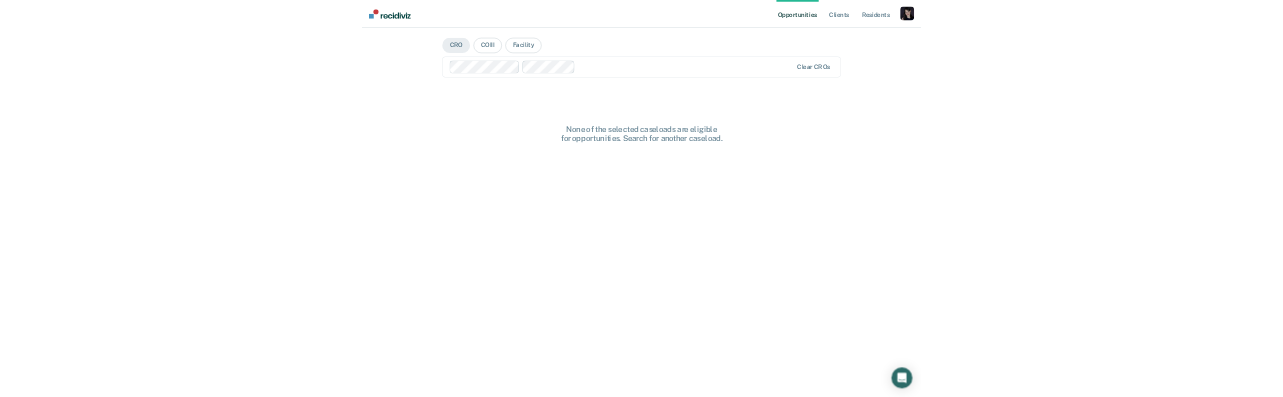 scroll, scrollTop: 0, scrollLeft: 0, axis: both 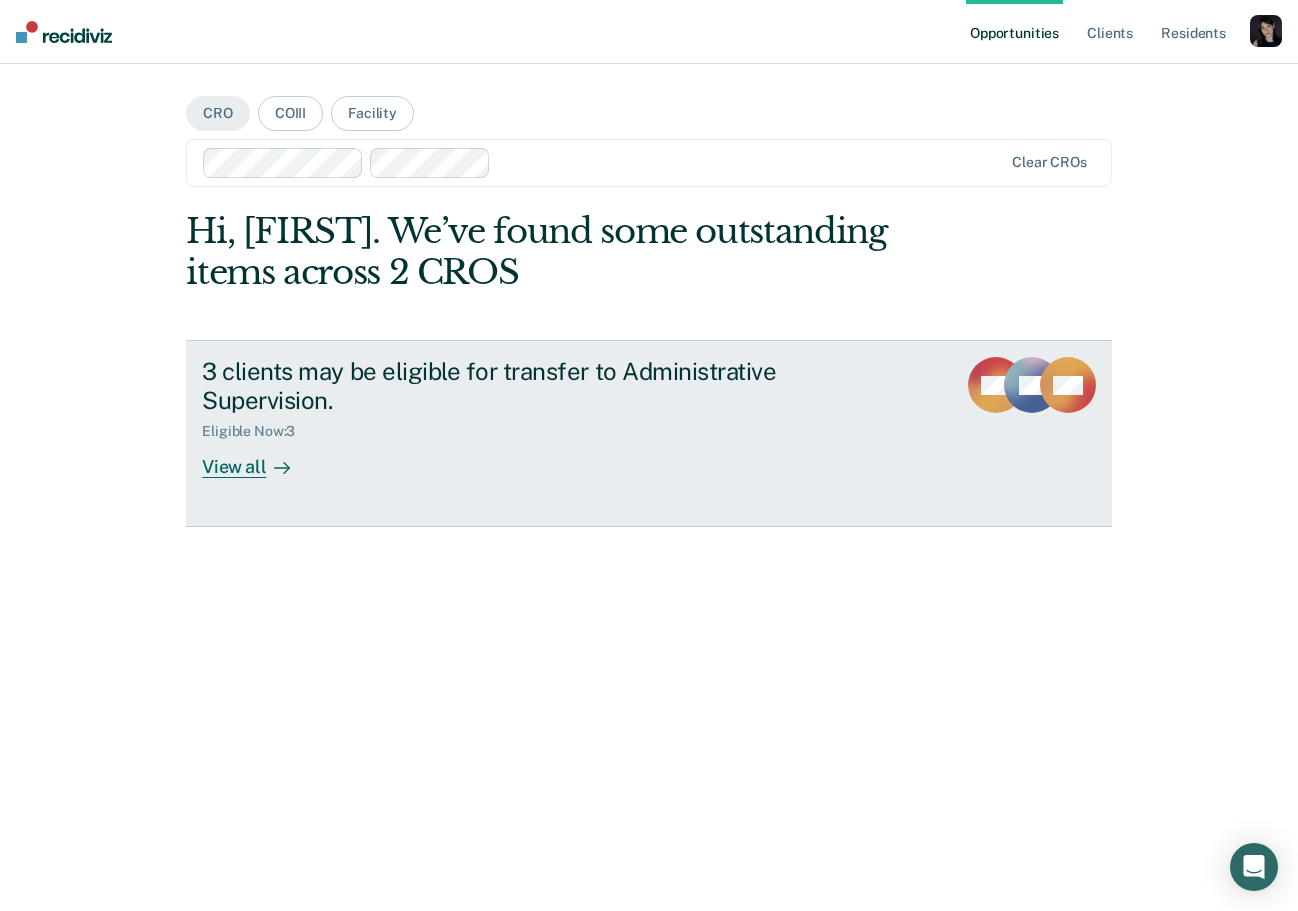 click at bounding box center [278, 467] 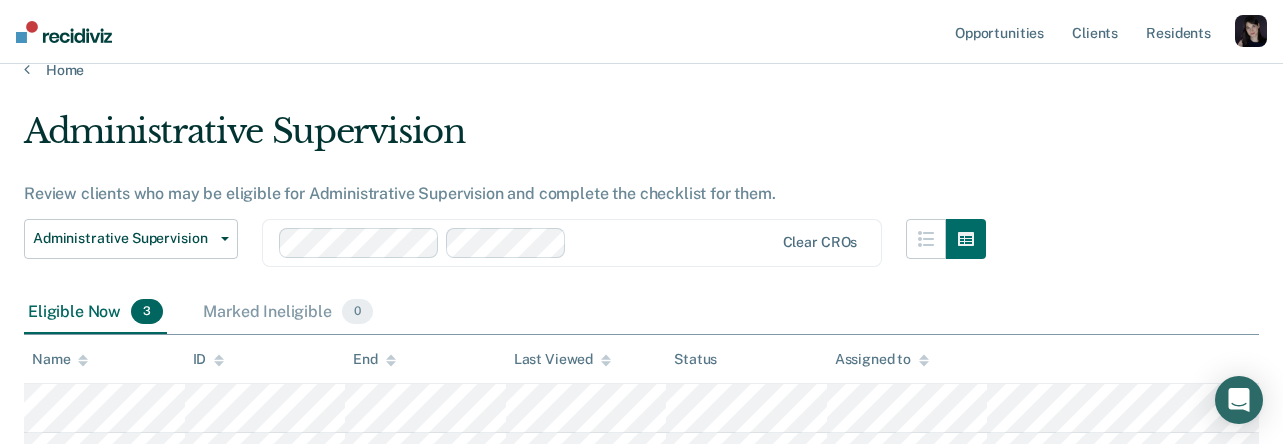 scroll, scrollTop: 44, scrollLeft: 0, axis: vertical 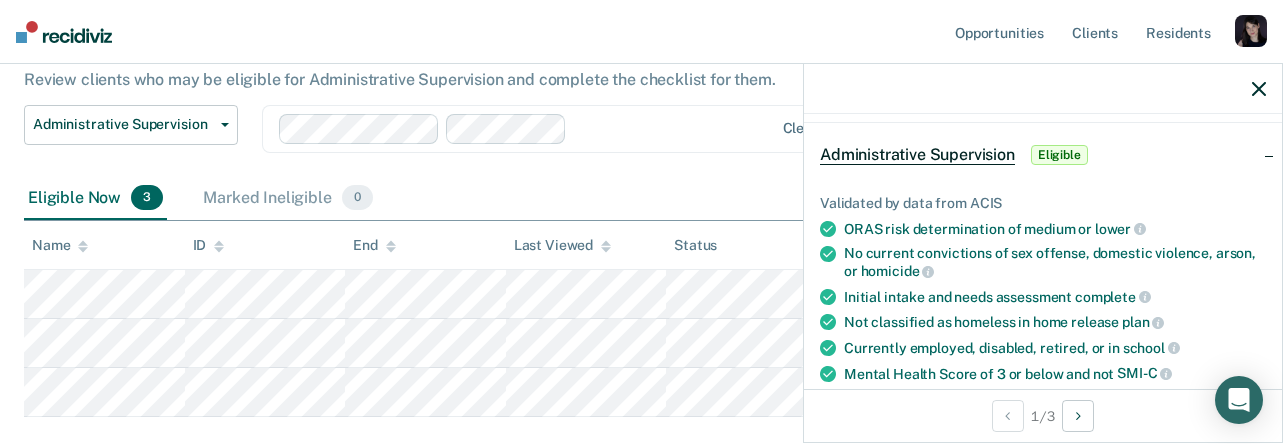 click on "Clear   CROs" at bounding box center [572, 129] 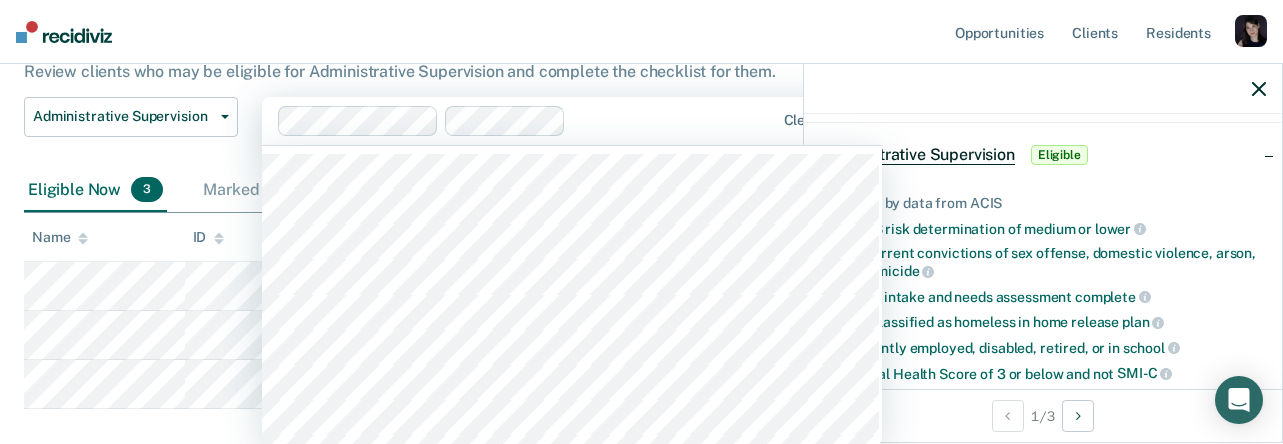 scroll, scrollTop: 150, scrollLeft: 0, axis: vertical 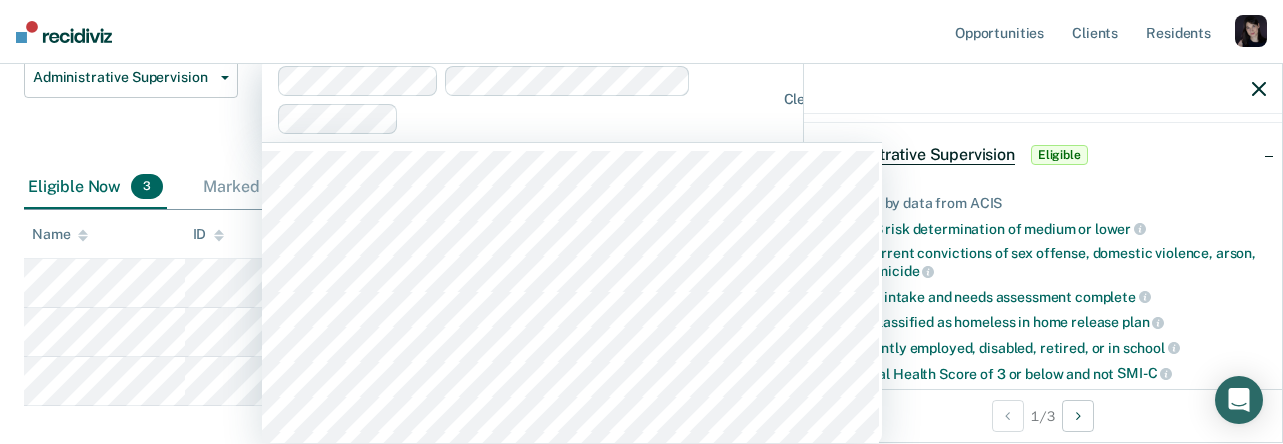 click on "option Francisco Gonzalez-Hernandez, selected. Jun Abad, 1 of 131. 131 results available. Use Up and Down to choose options, press Enter to select the currently focused option, press Escape to exit the menu, press Tab to select the option and exit the menu. Clear   CROs" at bounding box center [572, 100] 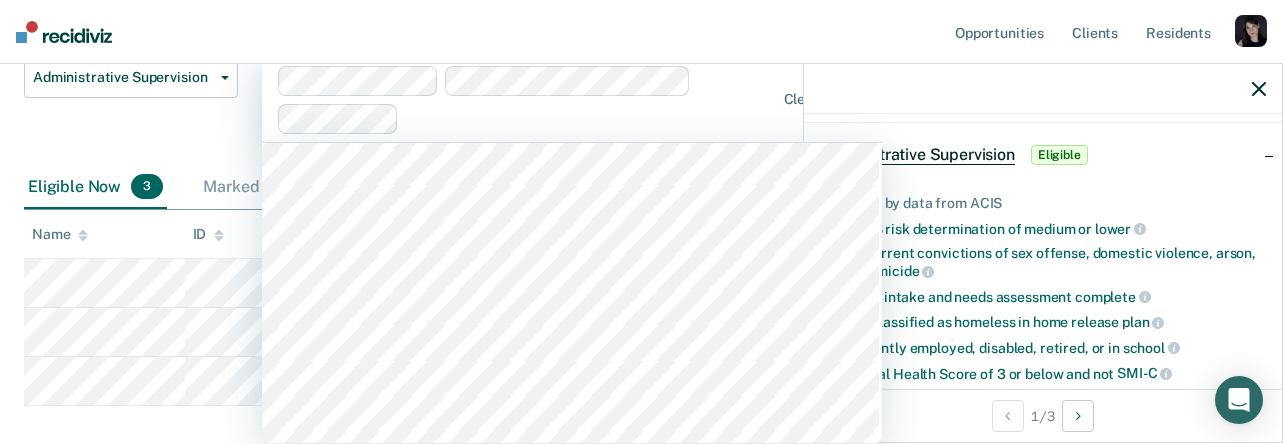 scroll, scrollTop: 1267, scrollLeft: 0, axis: vertical 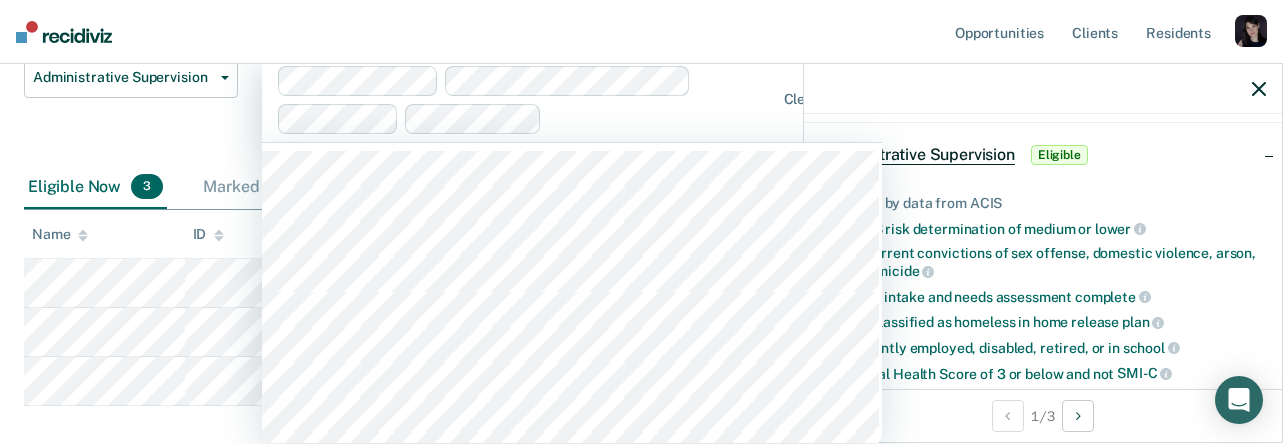 click on "option Jaime Herrera, selected. Jun Abad, 1 of 130. 130 results available. Use Up and Down to choose options, press Enter to select the currently focused option, press Escape to exit the menu, press Tab to select the option and exit the menu. Clear   CROs" at bounding box center (572, 100) 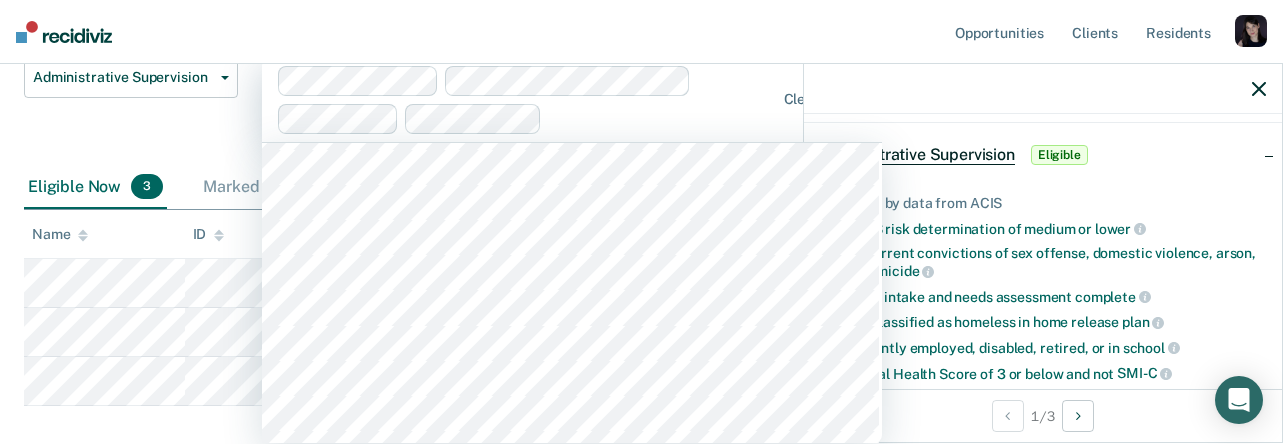 scroll, scrollTop: 2157, scrollLeft: 0, axis: vertical 